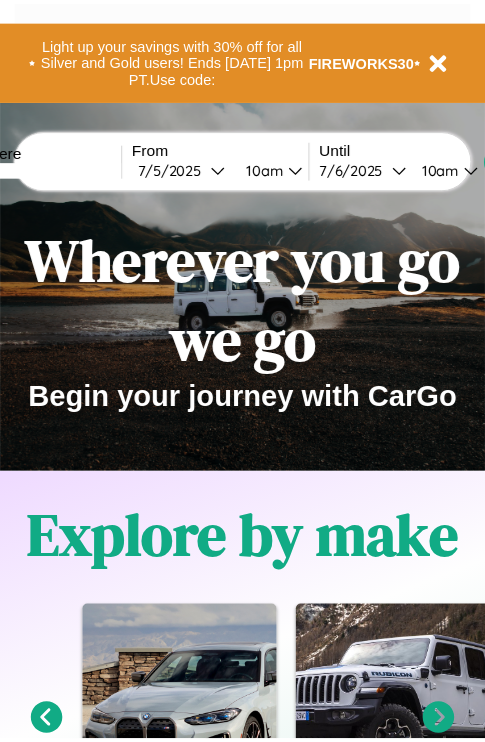 scroll, scrollTop: 0, scrollLeft: 0, axis: both 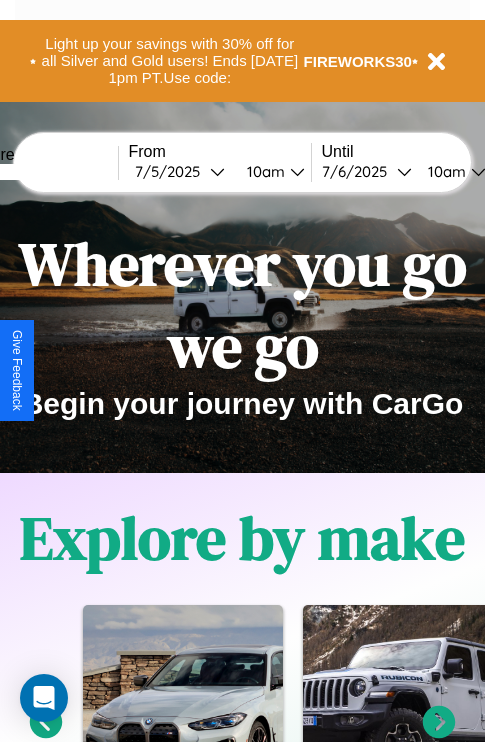 click at bounding box center (43, 172) 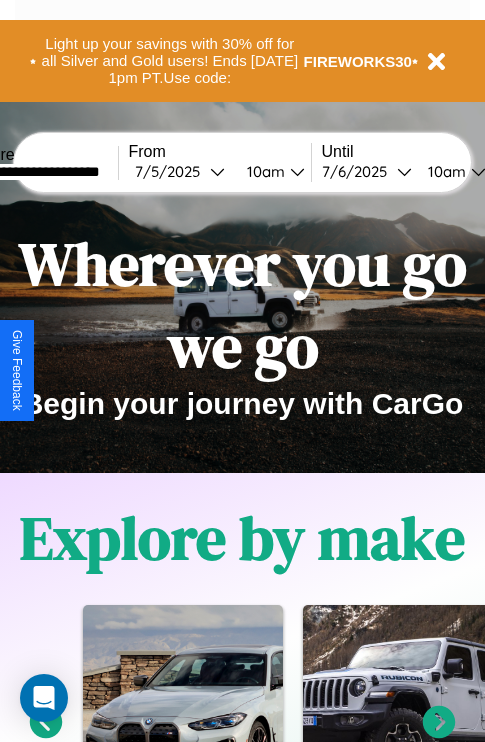type on "**********" 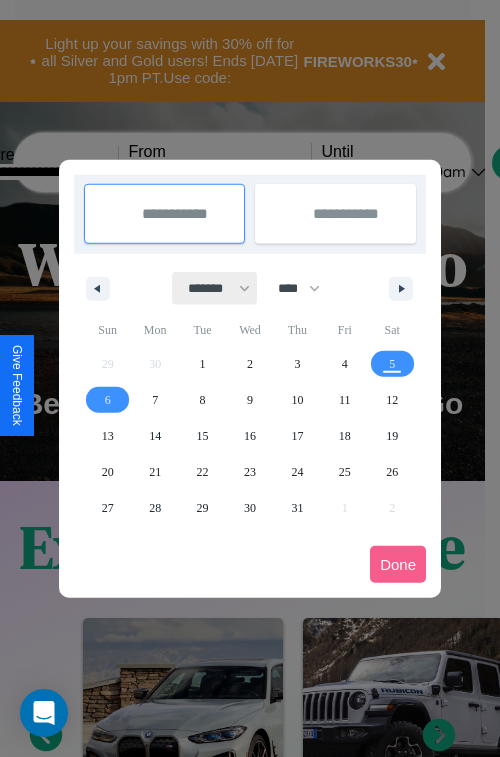 click on "******* ******** ***** ***** *** **** **** ****** ********* ******* ******** ********" at bounding box center [215, 288] 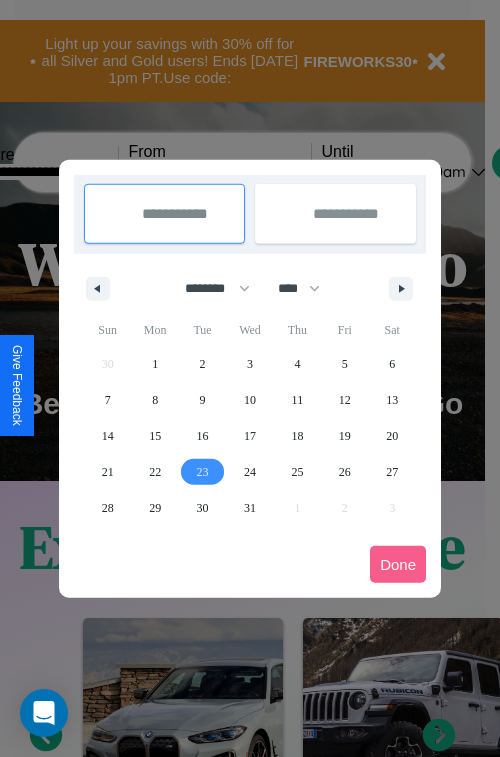 click on "23" at bounding box center [203, 472] 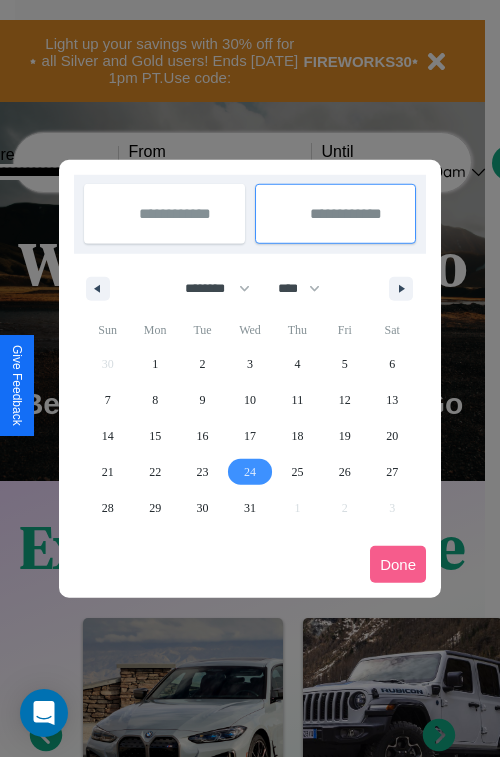 click on "24" at bounding box center [250, 472] 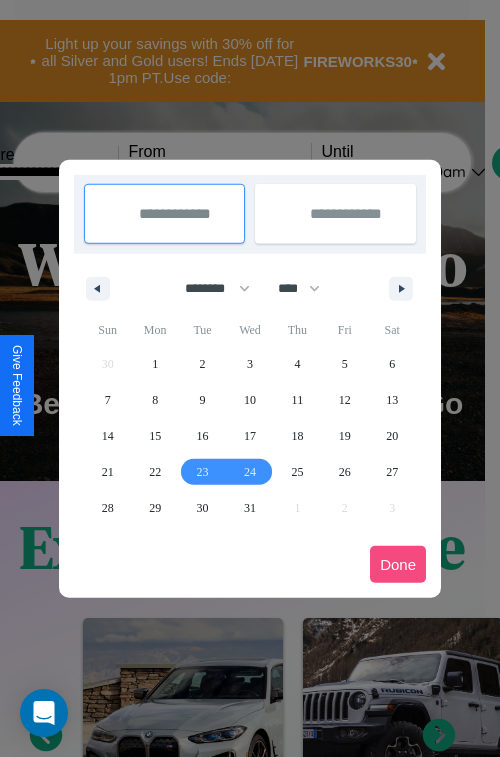 click on "Done" at bounding box center [398, 564] 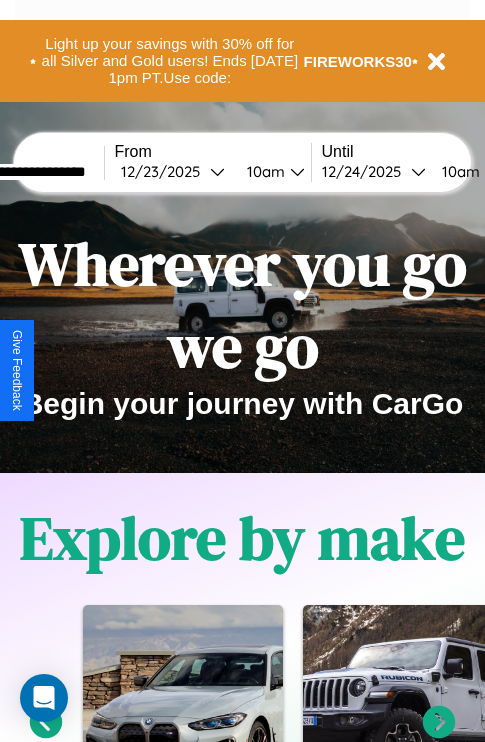 scroll, scrollTop: 0, scrollLeft: 82, axis: horizontal 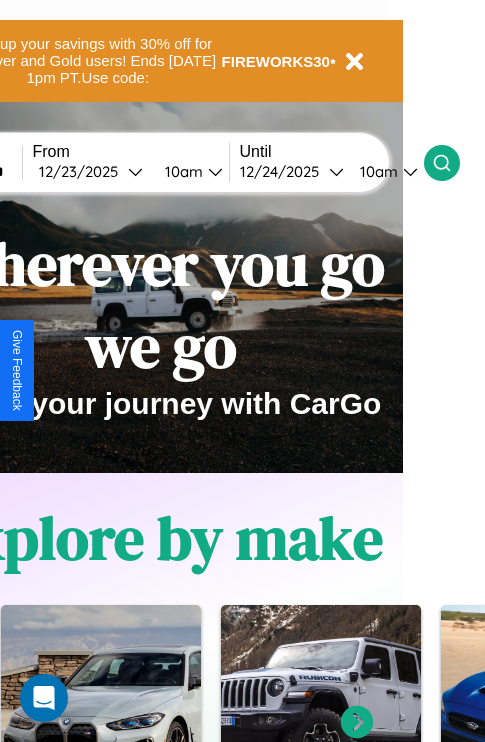 click 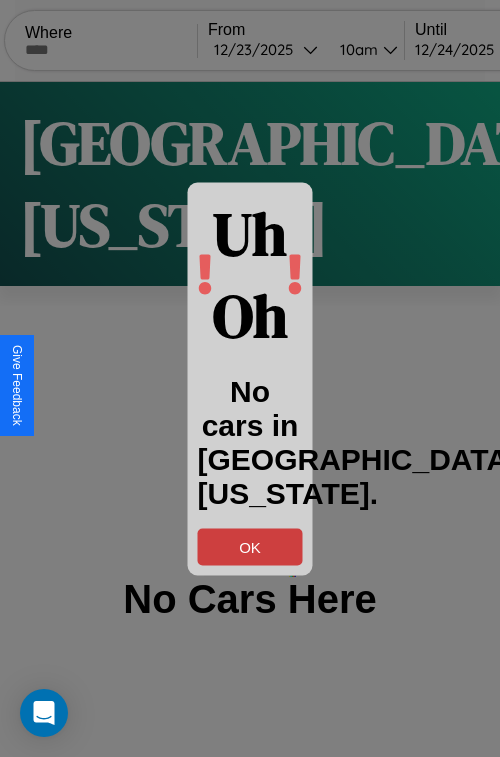 click on "OK" at bounding box center [250, 546] 